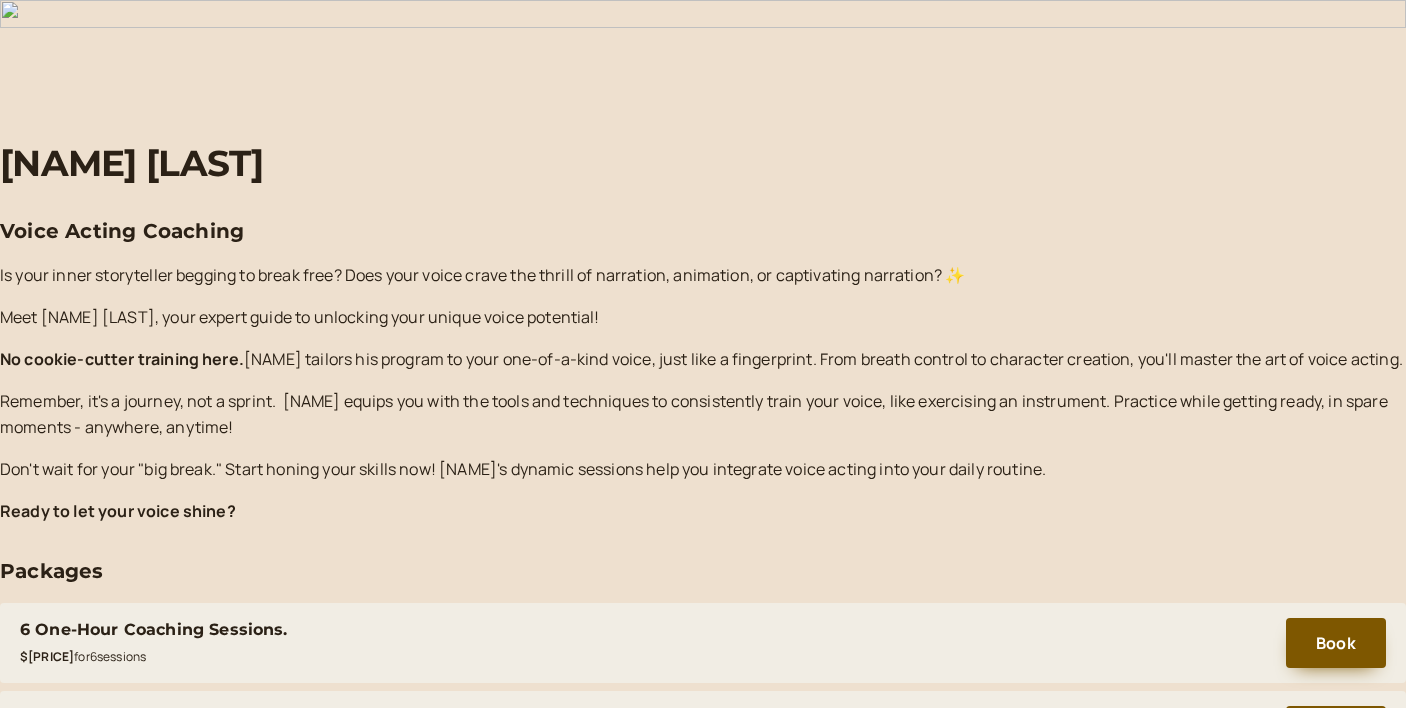 scroll, scrollTop: 0, scrollLeft: 0, axis: both 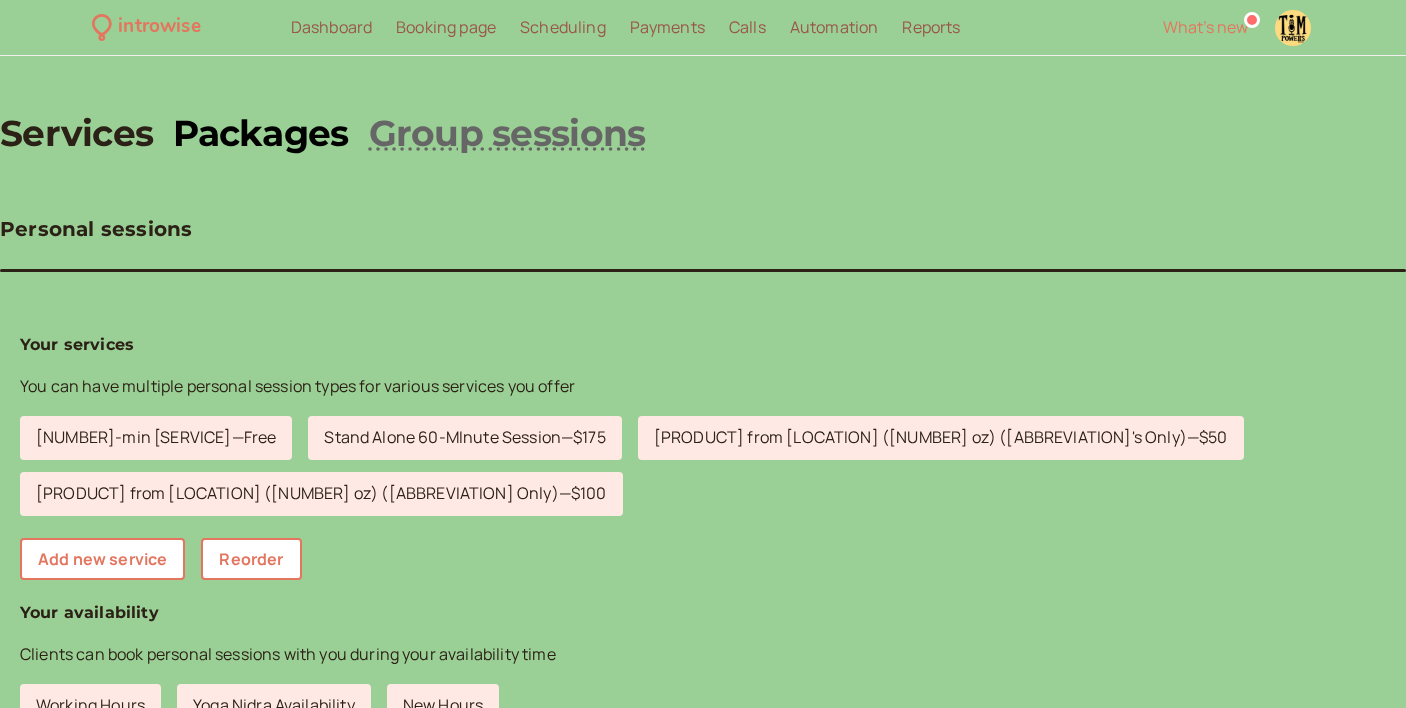click on "Packages" at bounding box center [260, 133] 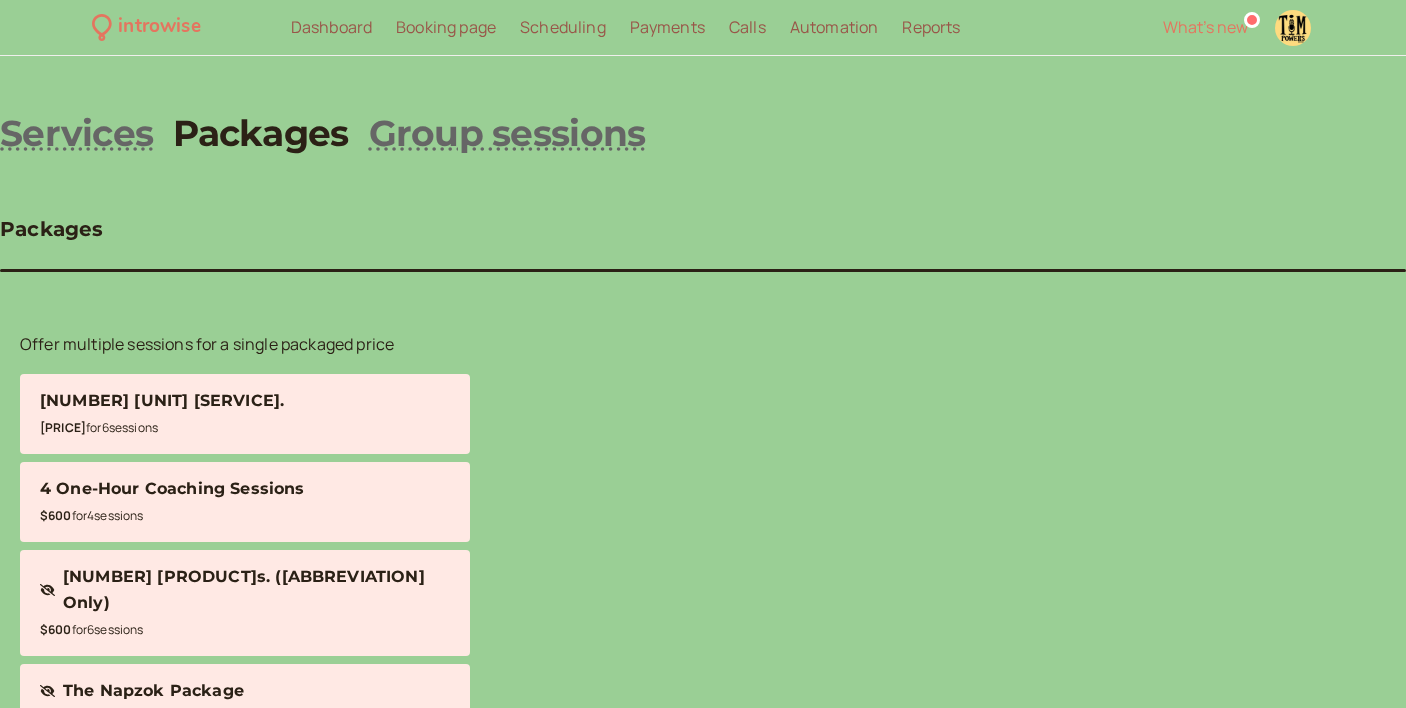 click on "[NUMBER] [UNIT] [SERVICE]." at bounding box center [162, 401] 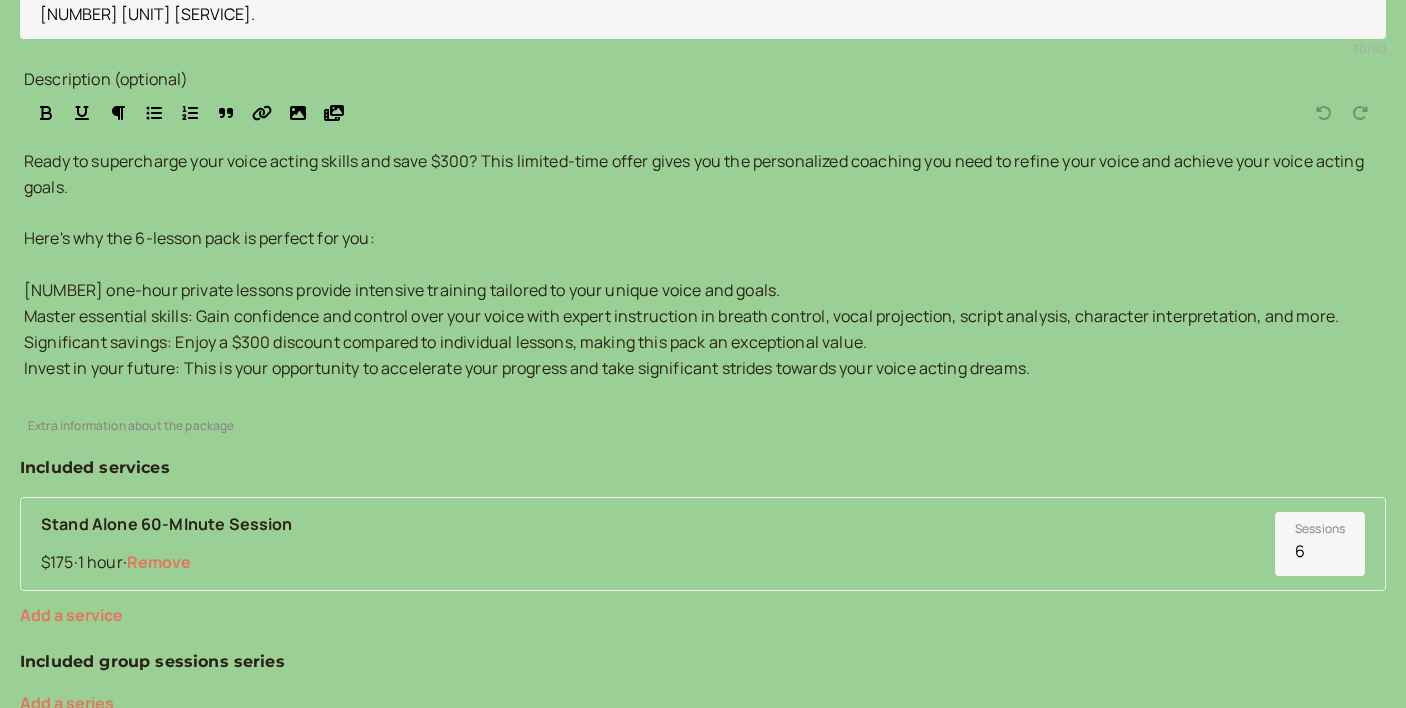 scroll, scrollTop: 0, scrollLeft: 0, axis: both 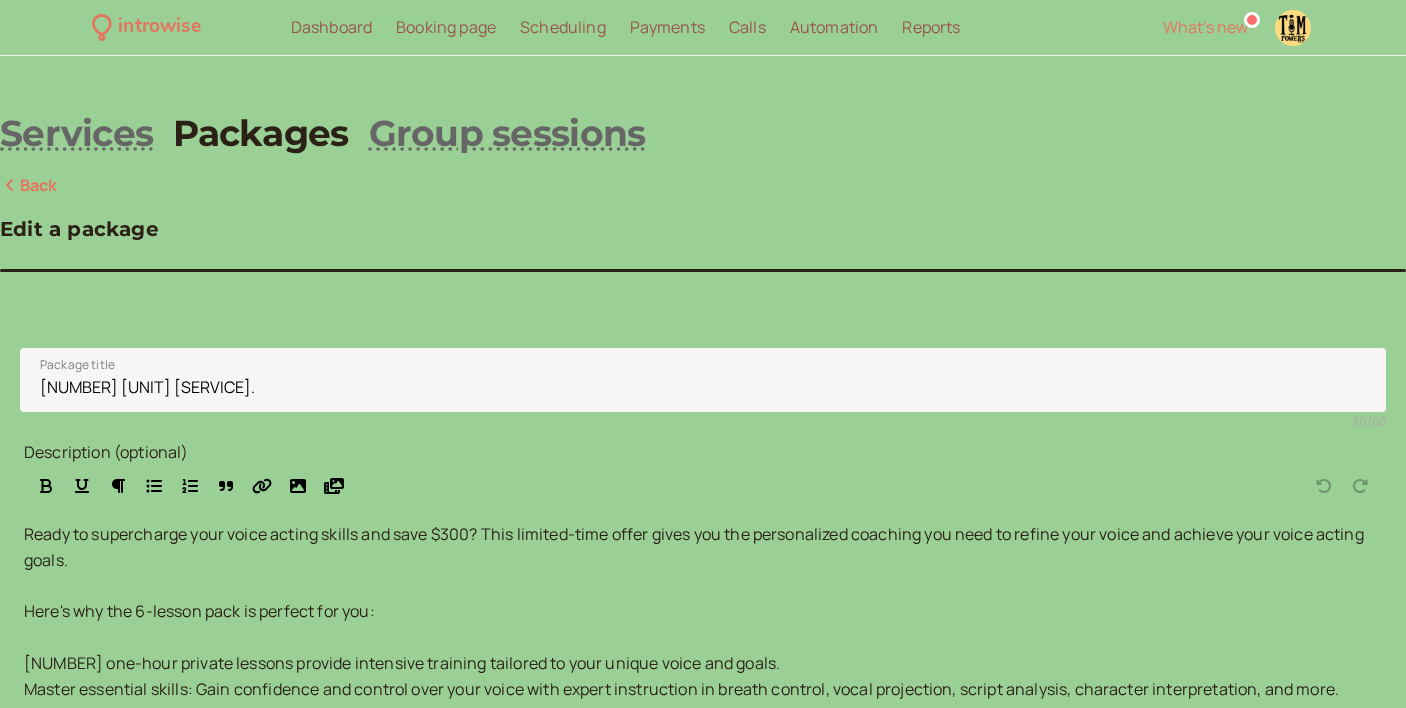 click on "Payments" at bounding box center [667, 27] 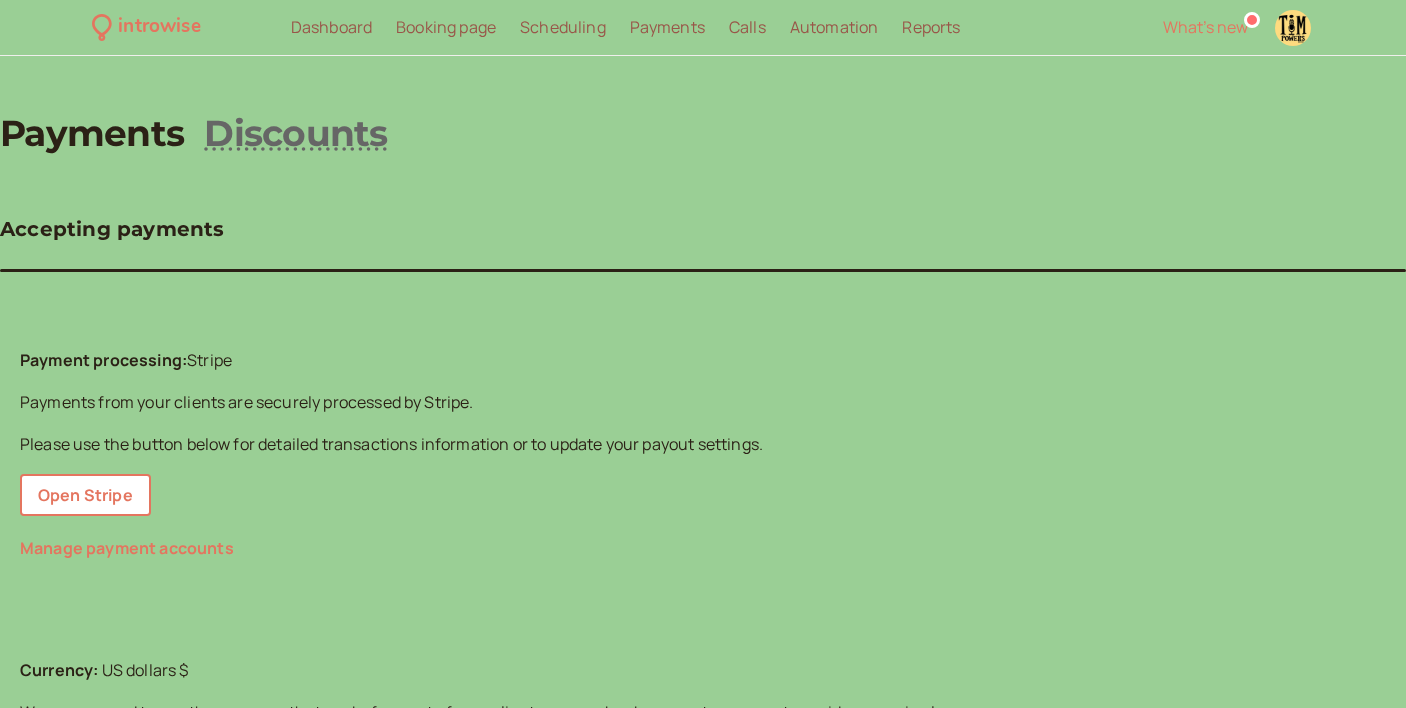 click on "Automation" at bounding box center (834, 27) 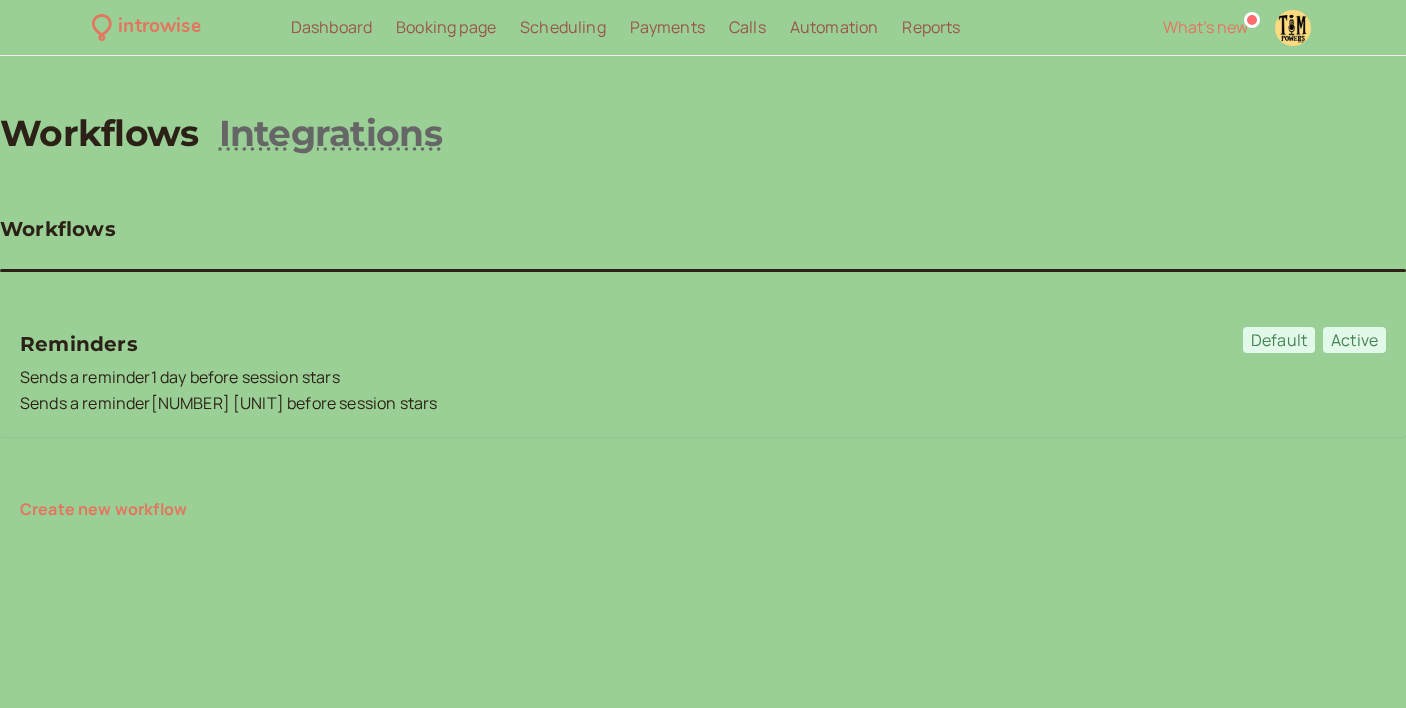 click on "Reports" at bounding box center (931, 27) 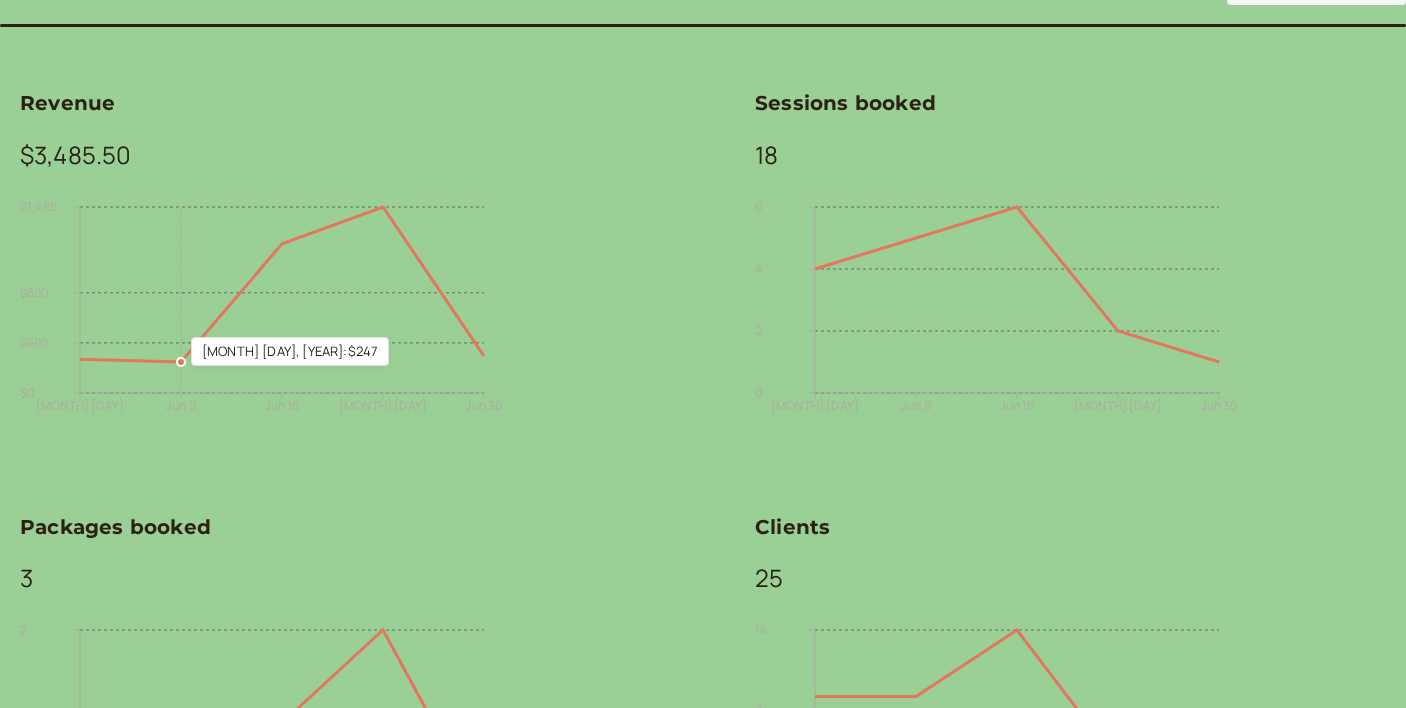 scroll, scrollTop: 0, scrollLeft: 0, axis: both 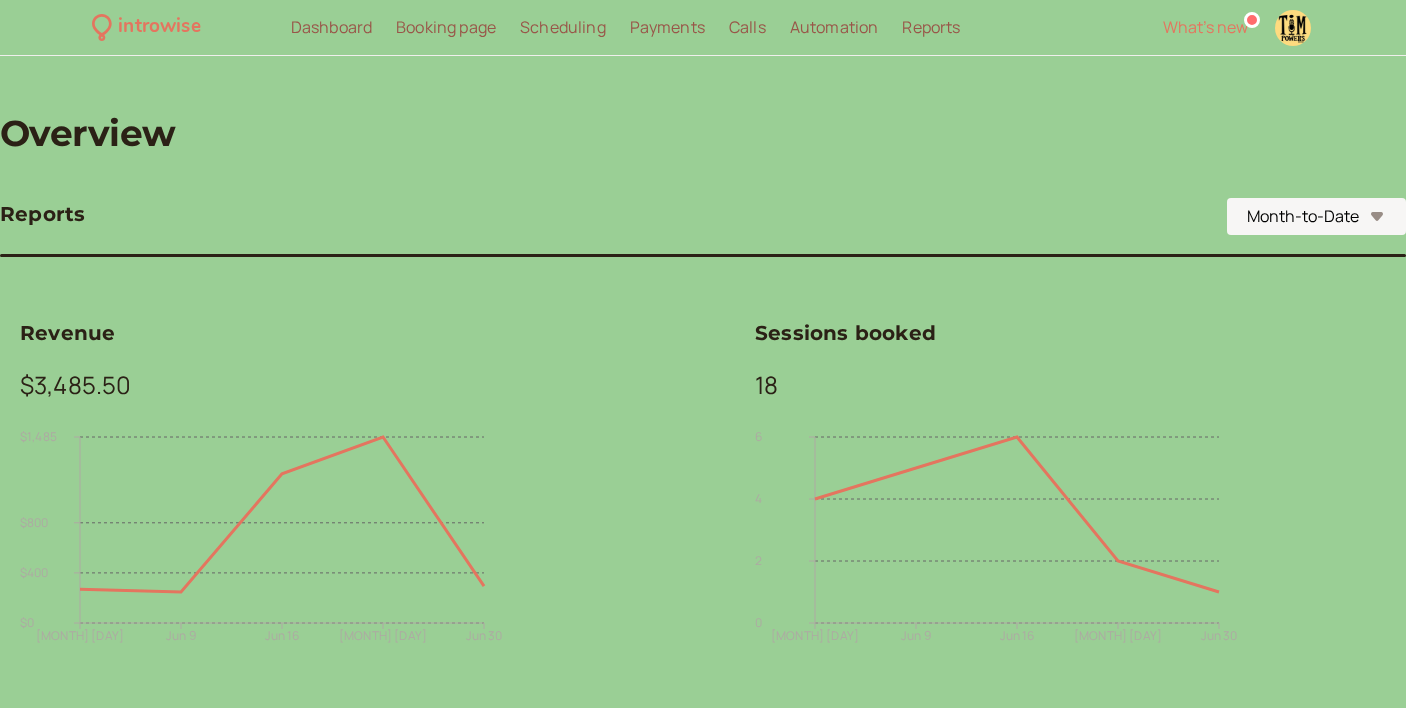 click on "Dashboard" at bounding box center (331, 27) 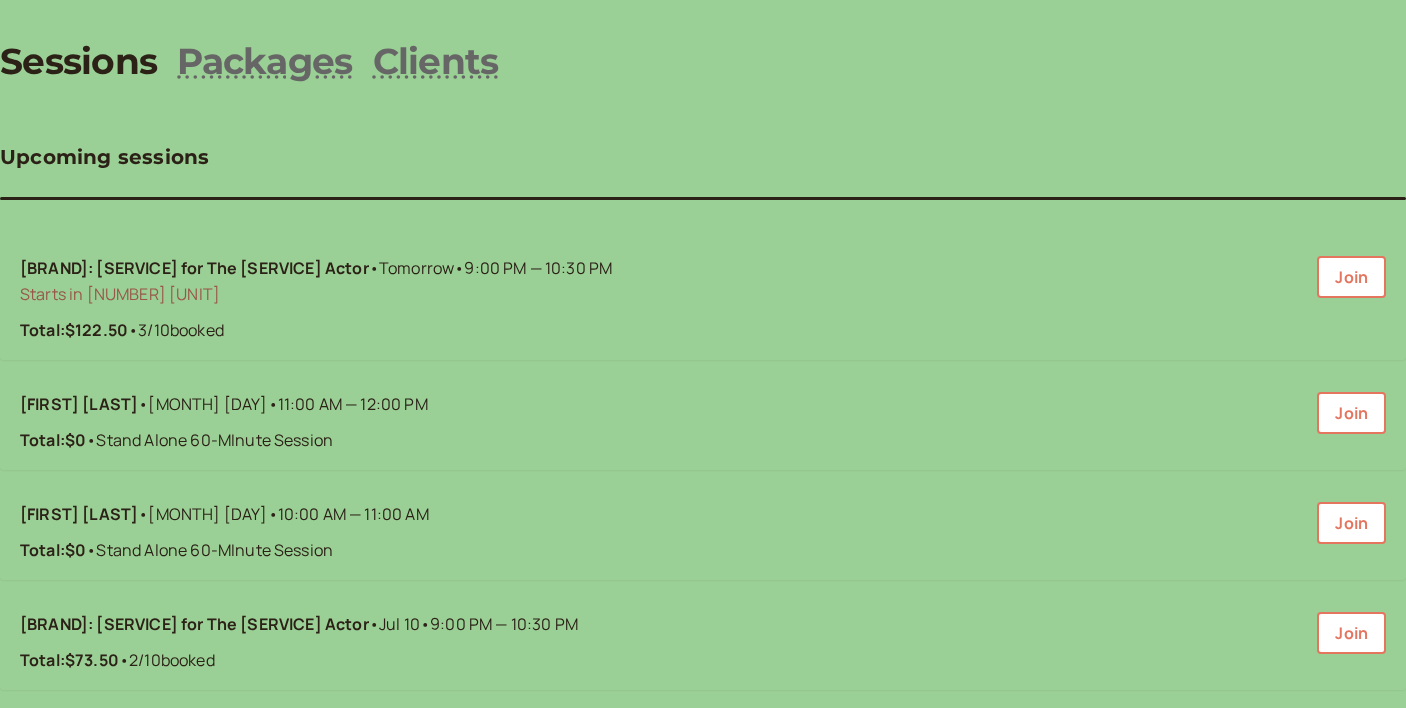 scroll, scrollTop: 0, scrollLeft: 0, axis: both 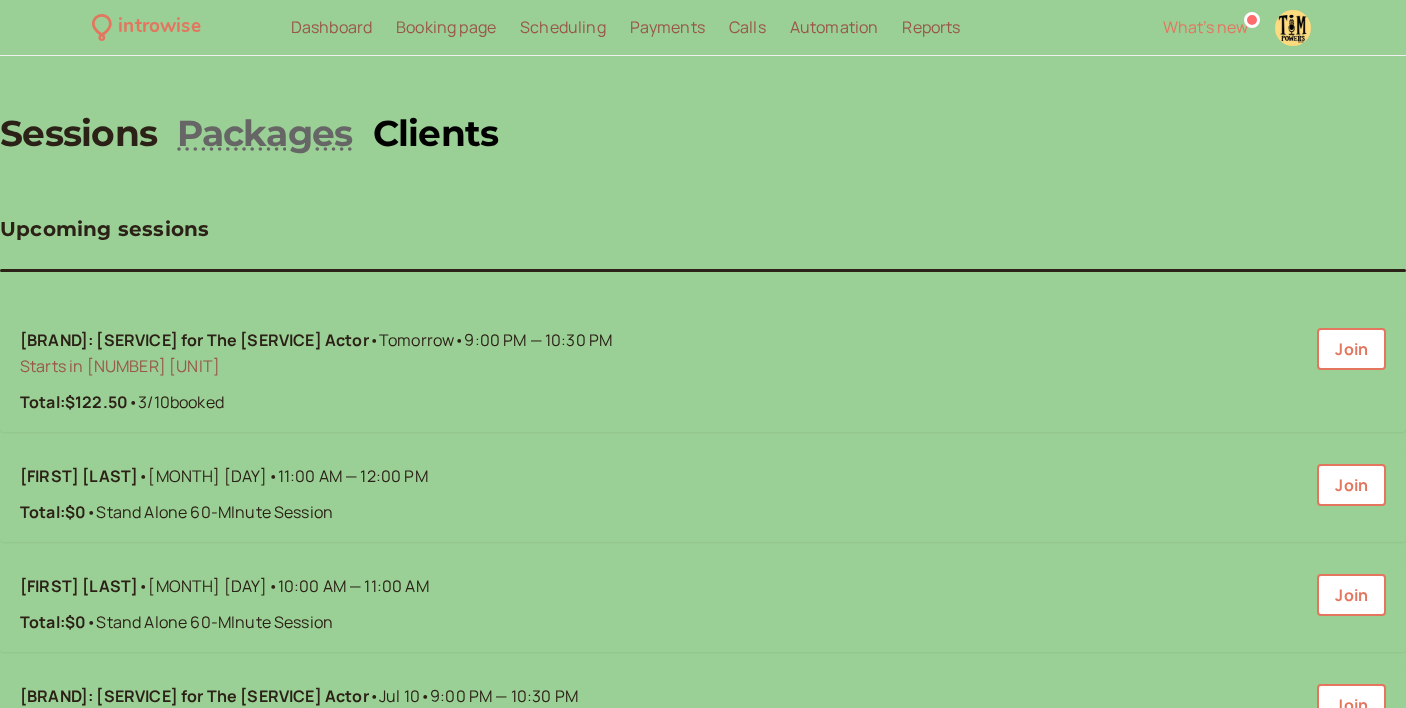 click on "Clients" at bounding box center [436, 133] 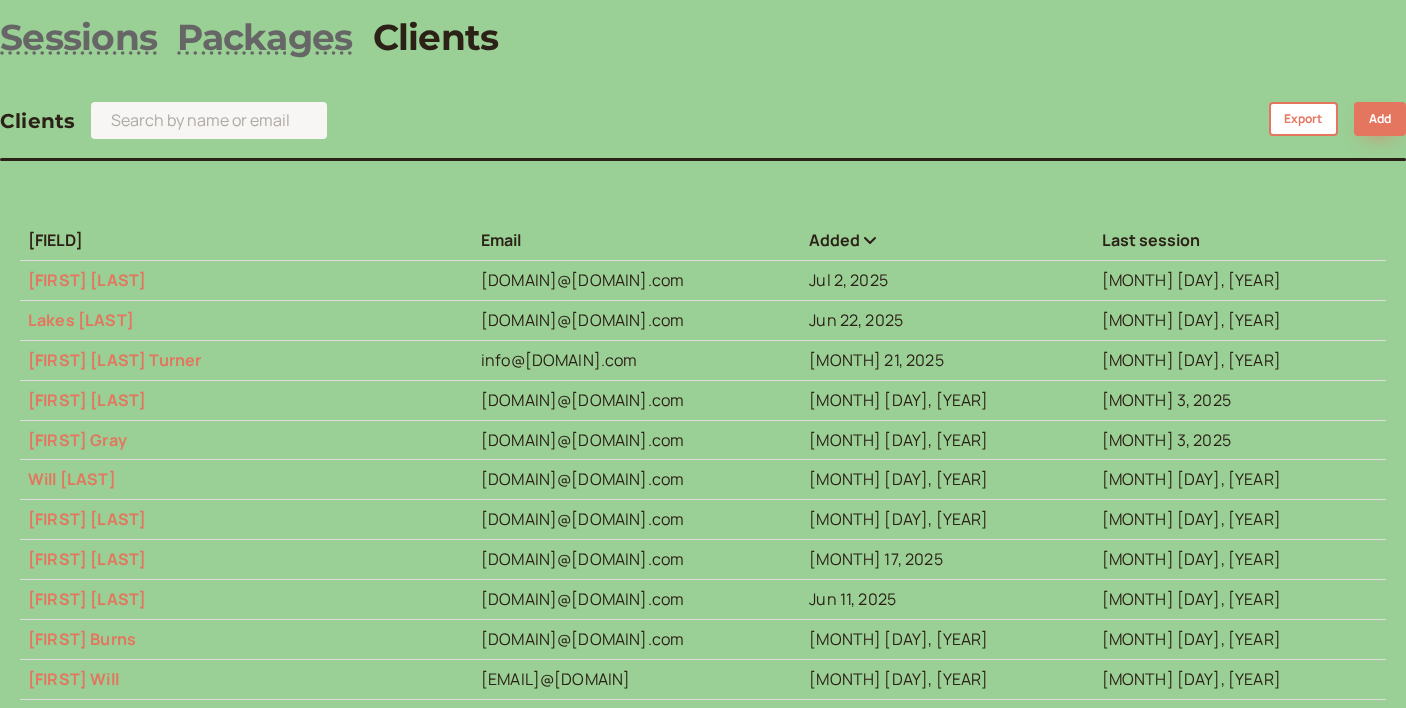 scroll, scrollTop: 98, scrollLeft: 0, axis: vertical 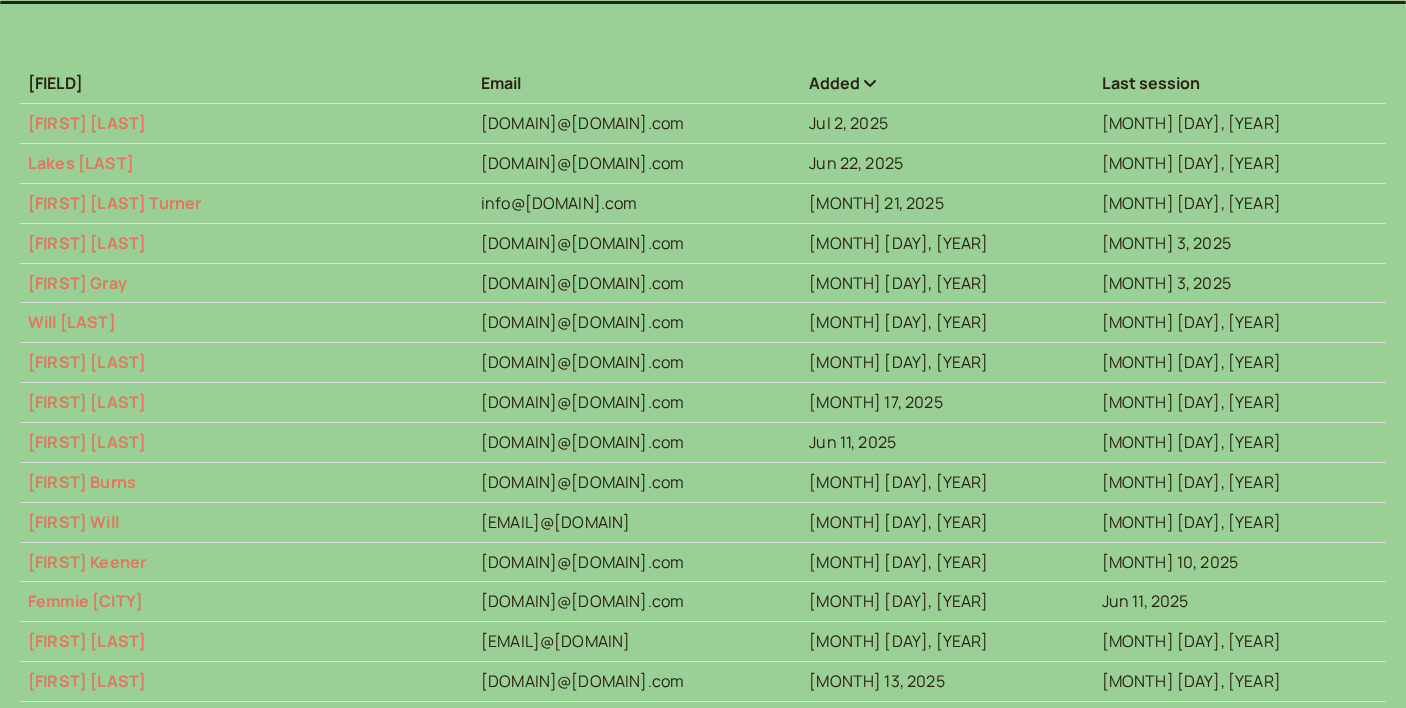 click on "[FIRST] [LAST] [LAST]" at bounding box center (114, 203) 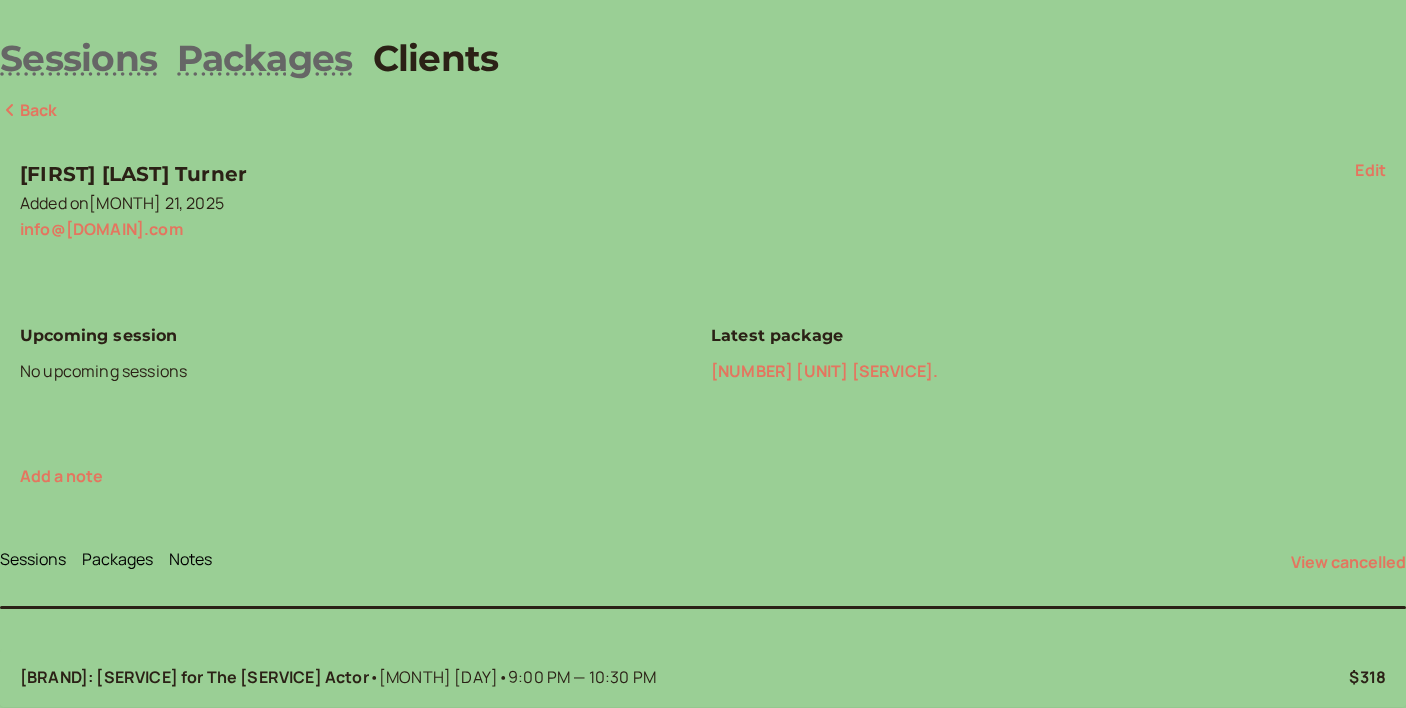 scroll, scrollTop: 158, scrollLeft: 0, axis: vertical 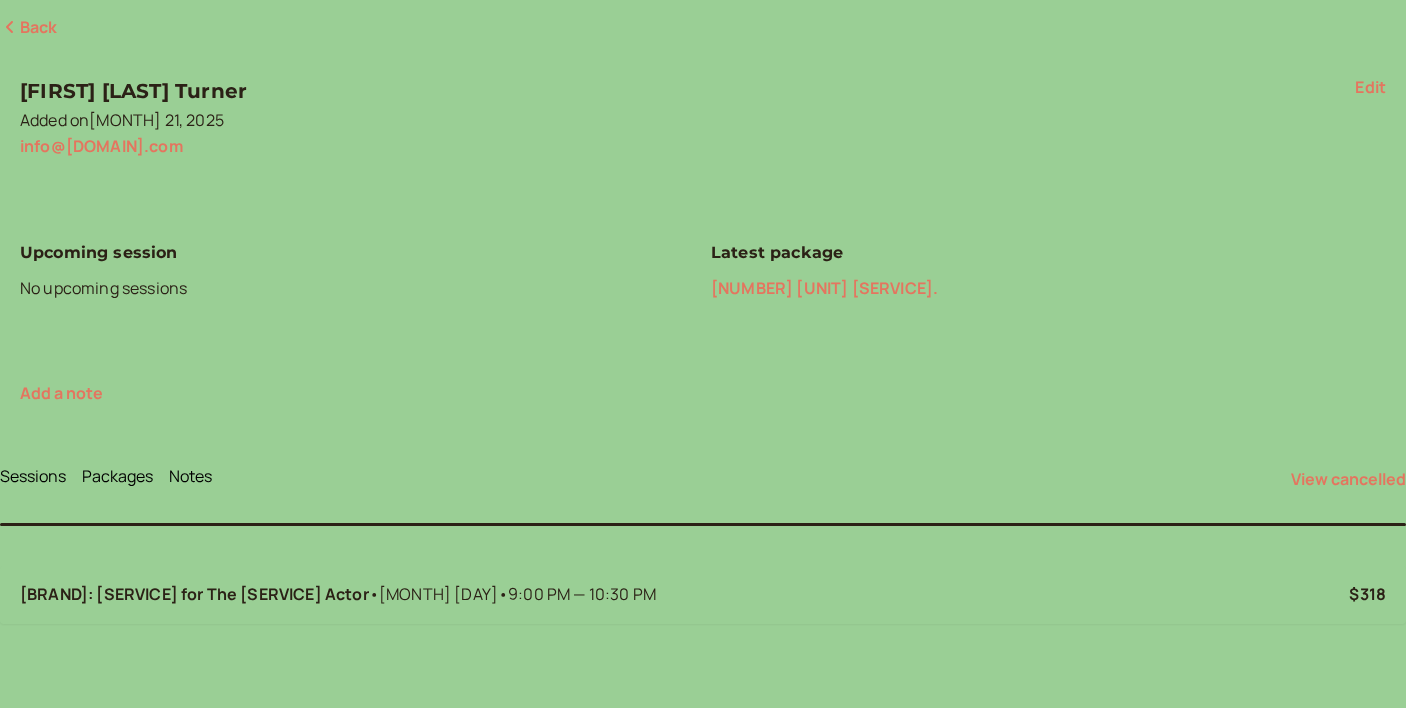 click on "Packages" at bounding box center (117, 476) 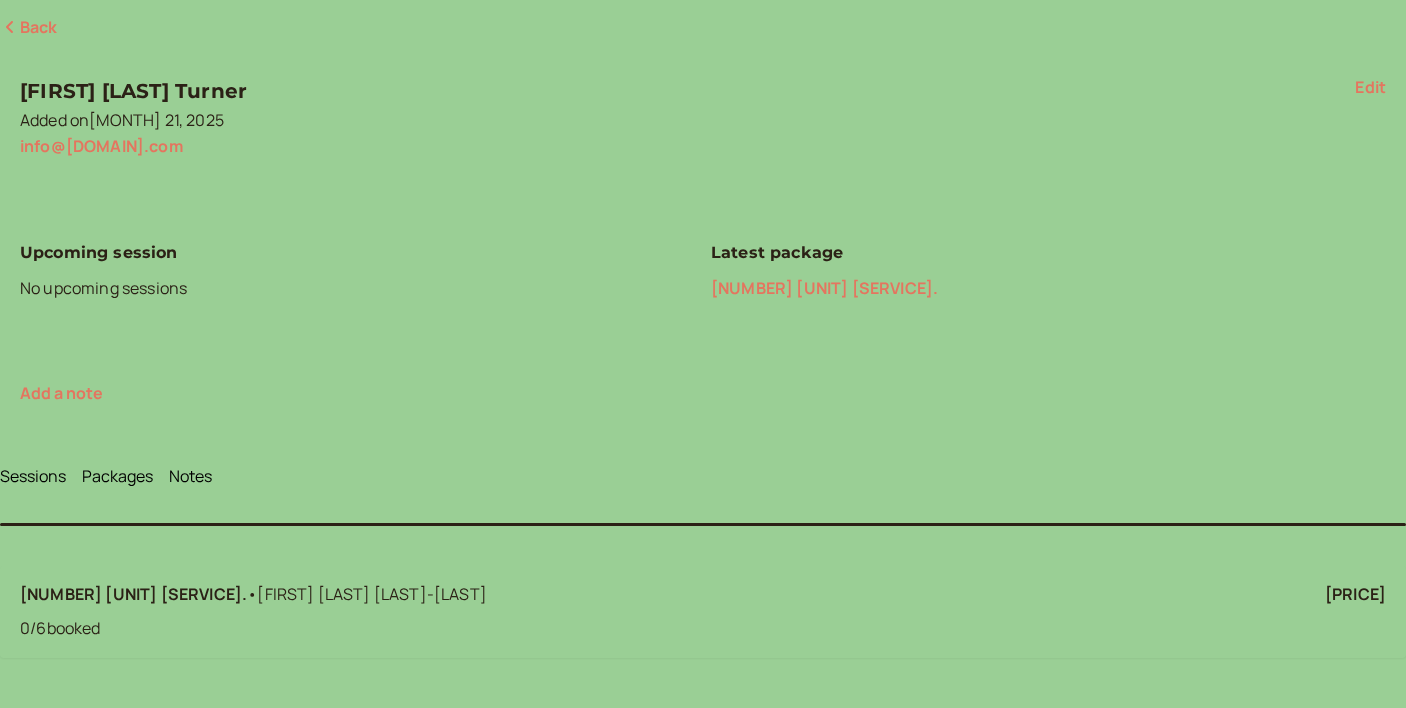 scroll, scrollTop: 166, scrollLeft: 0, axis: vertical 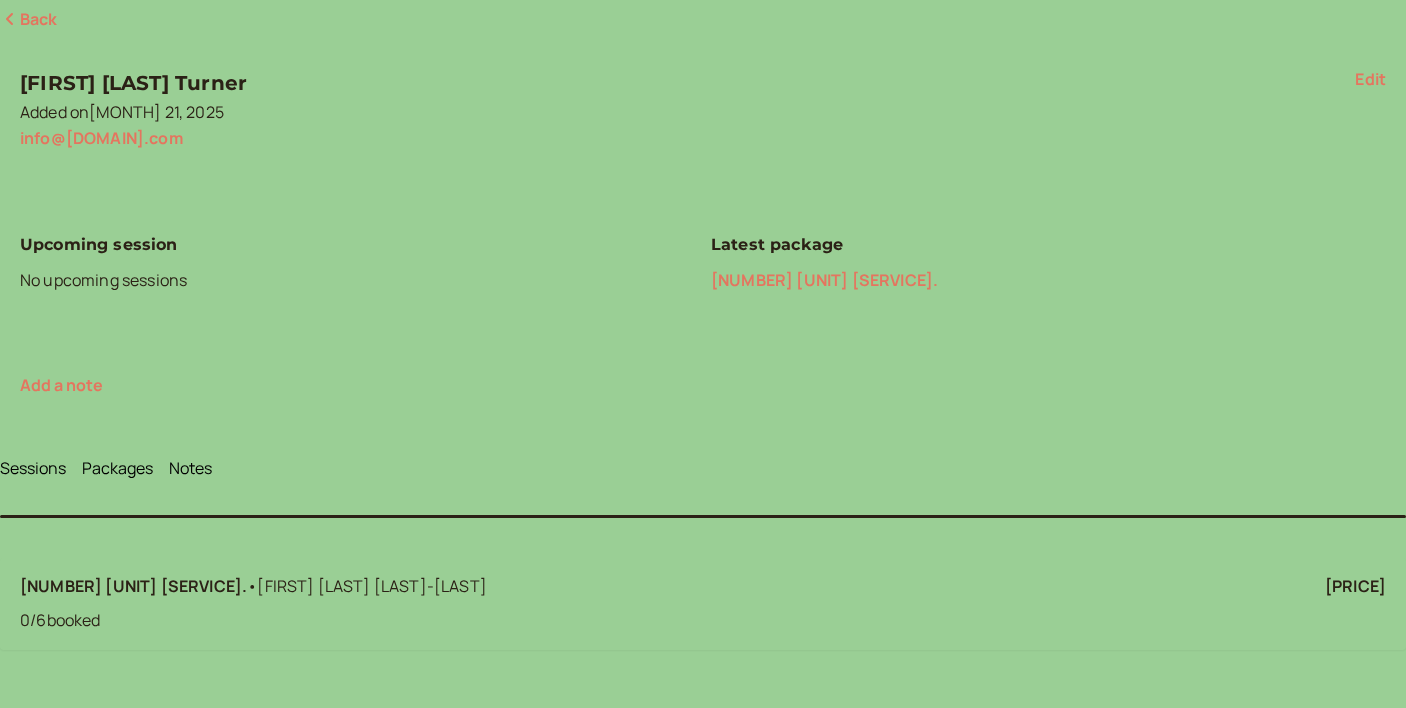 click on "[NUMBER] [UNIT] [SERVICE]." at bounding box center (824, 280) 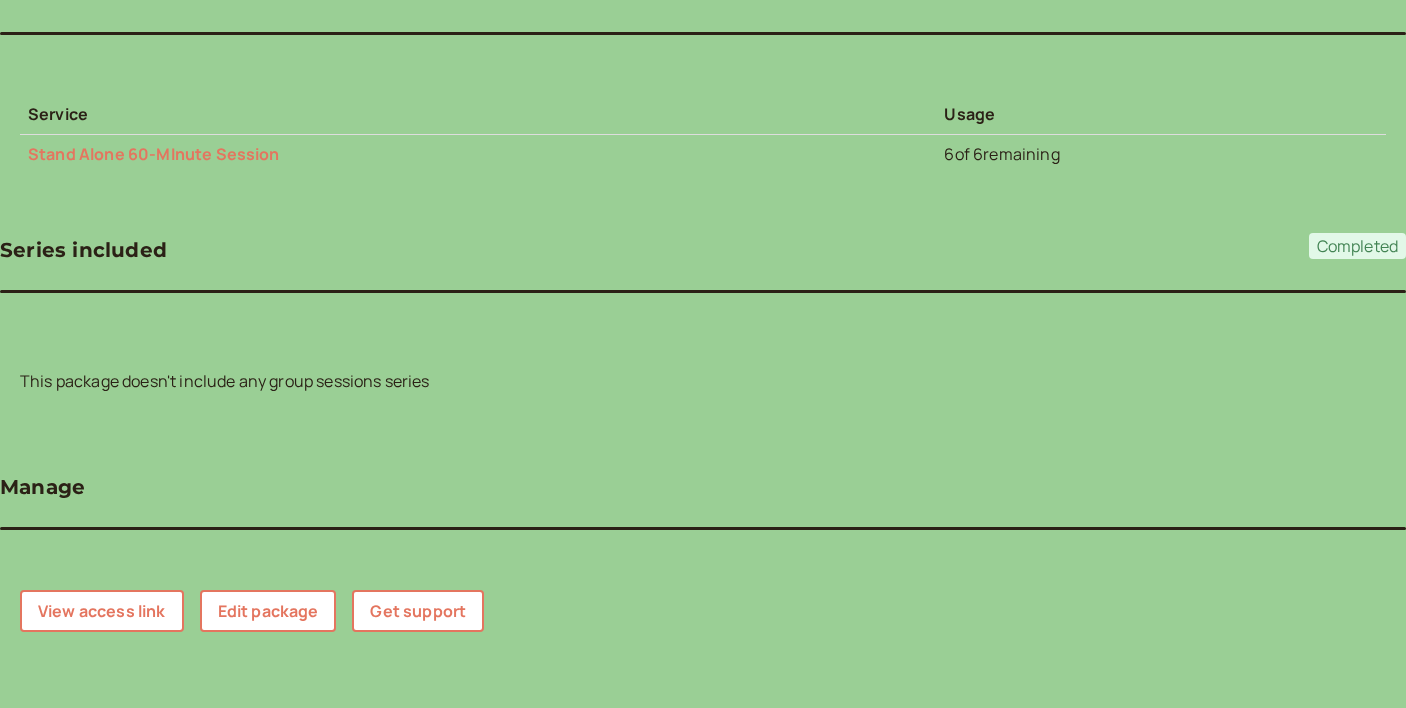 scroll, scrollTop: 708, scrollLeft: 0, axis: vertical 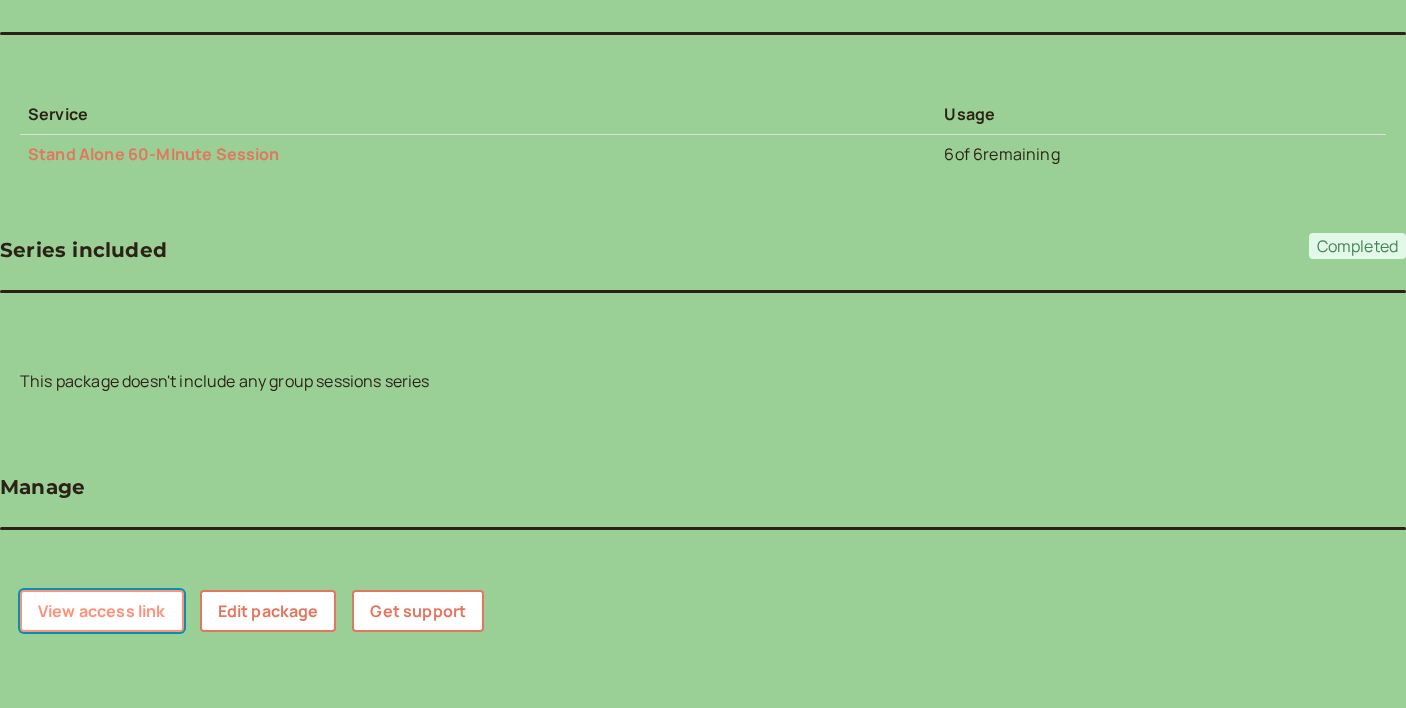 click on "View access link" at bounding box center (102, 611) 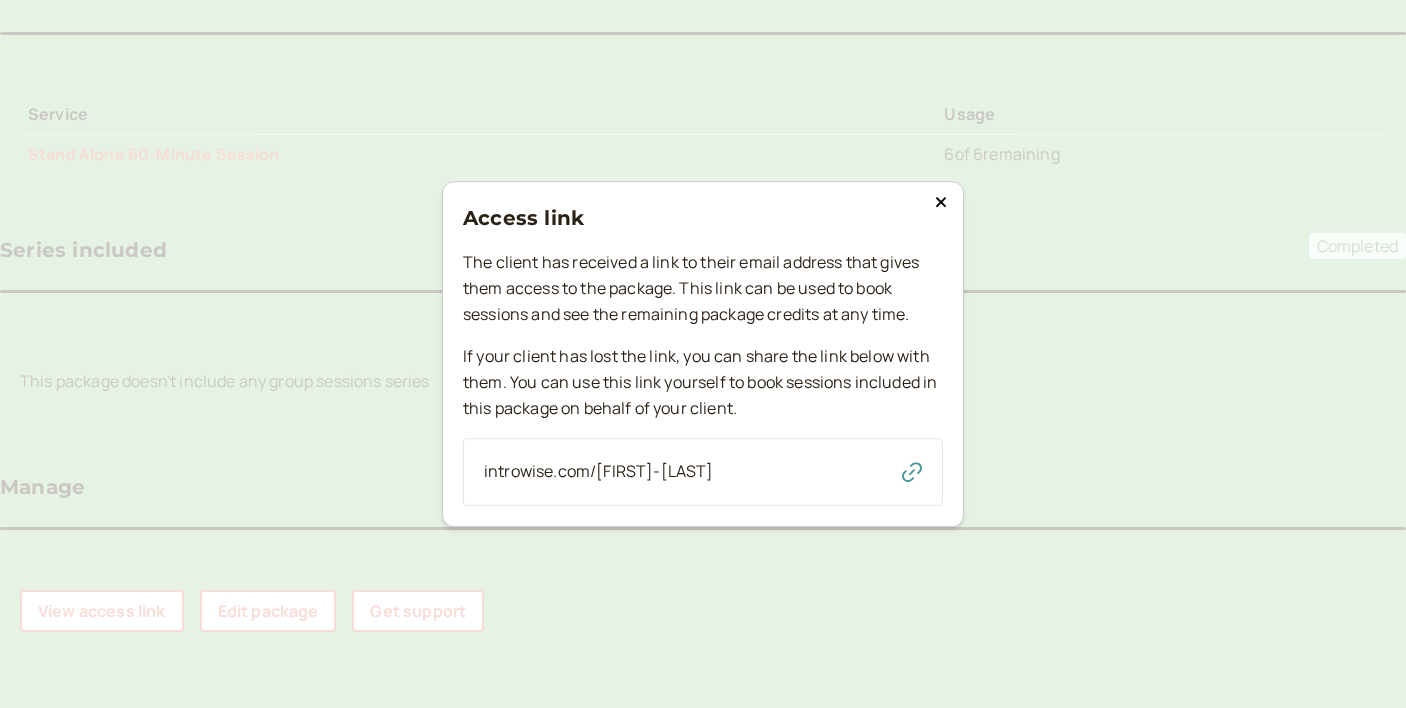 click at bounding box center (912, 472) 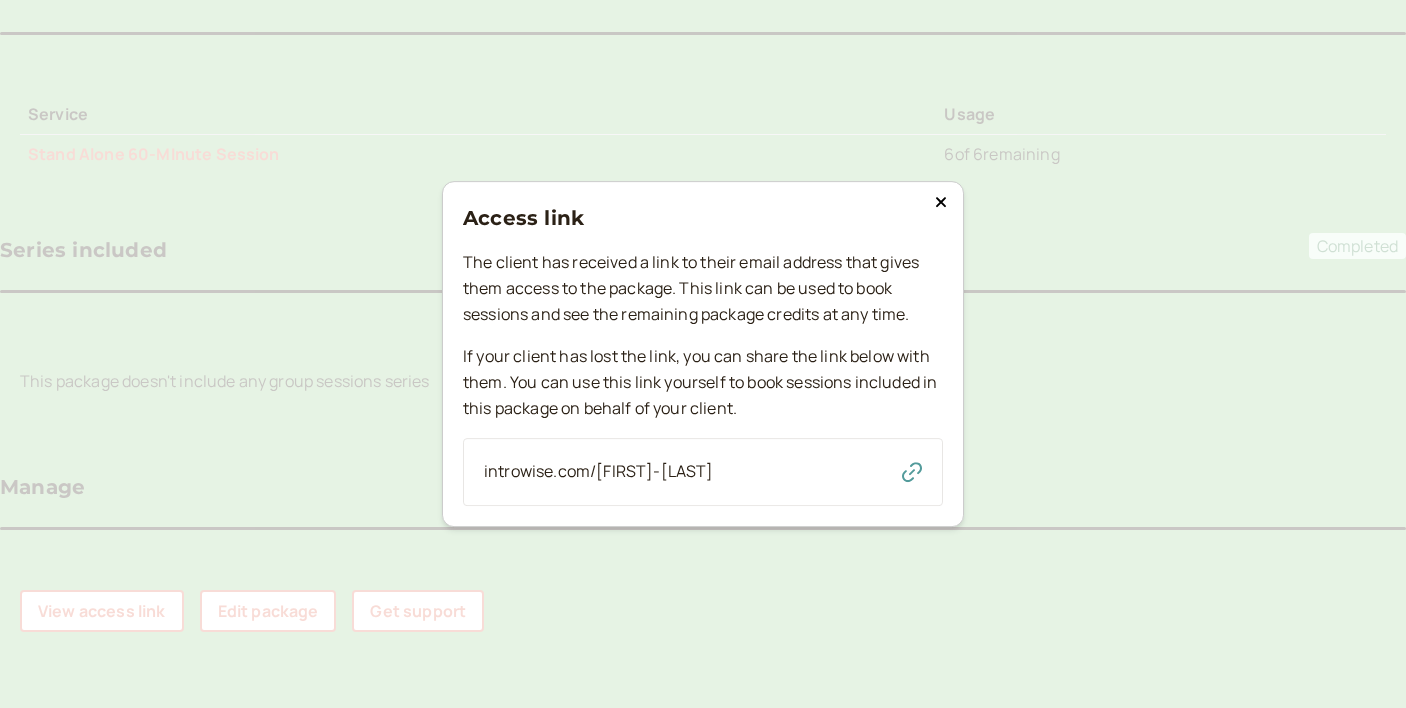 click at bounding box center (941, 202) 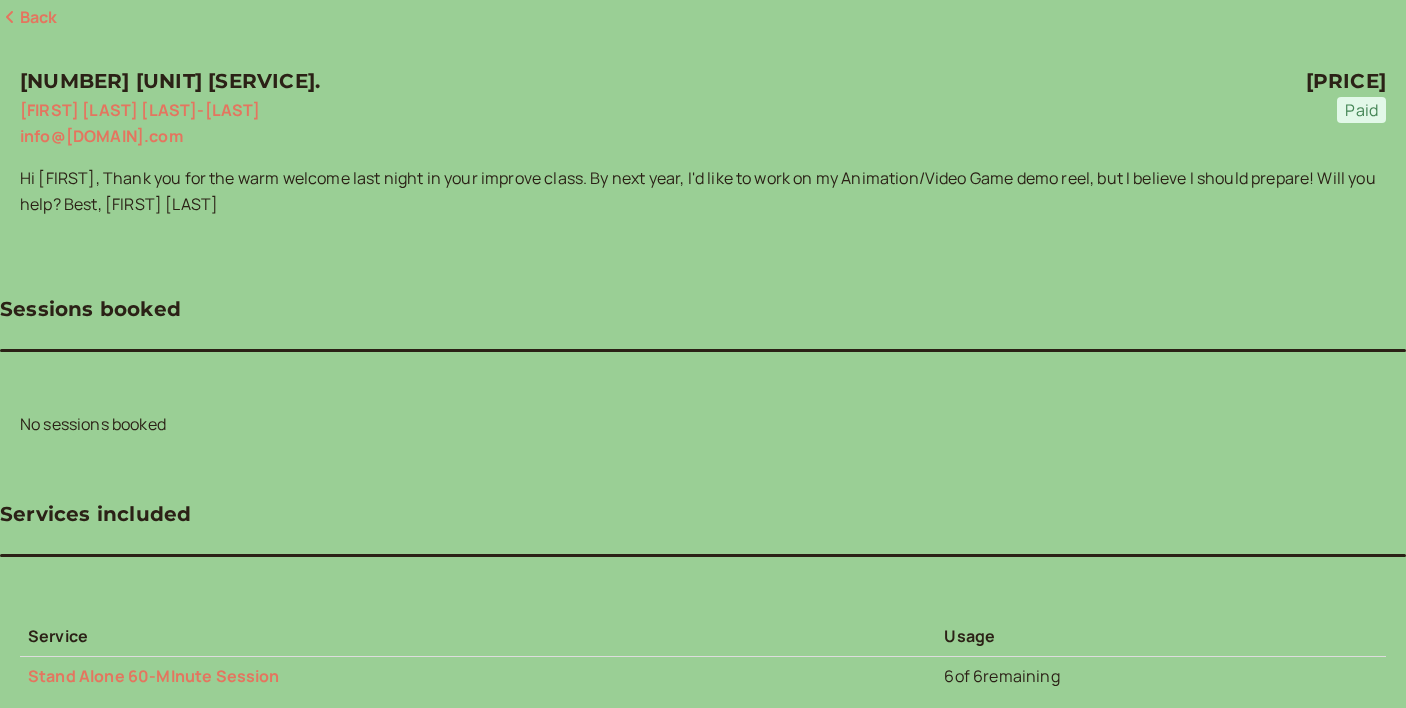 scroll, scrollTop: 0, scrollLeft: 0, axis: both 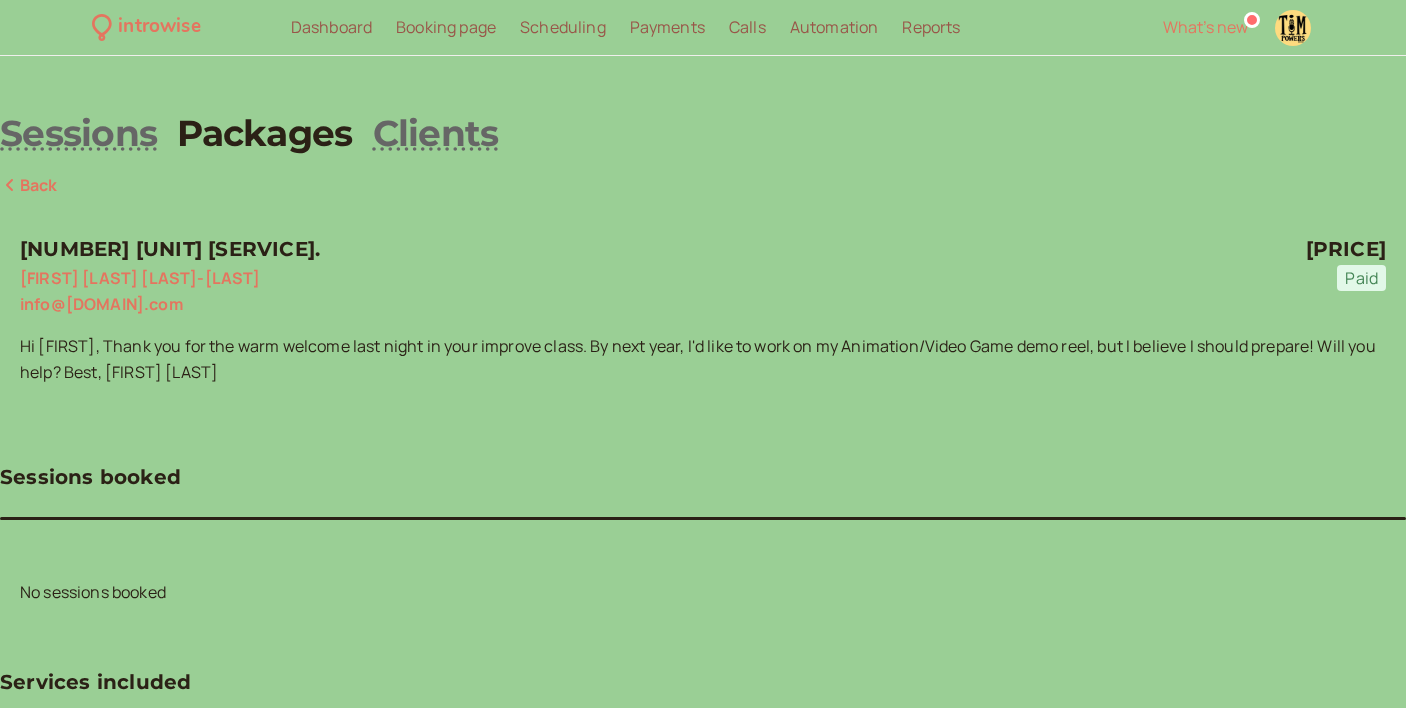click on "Dashboard" at bounding box center [331, 27] 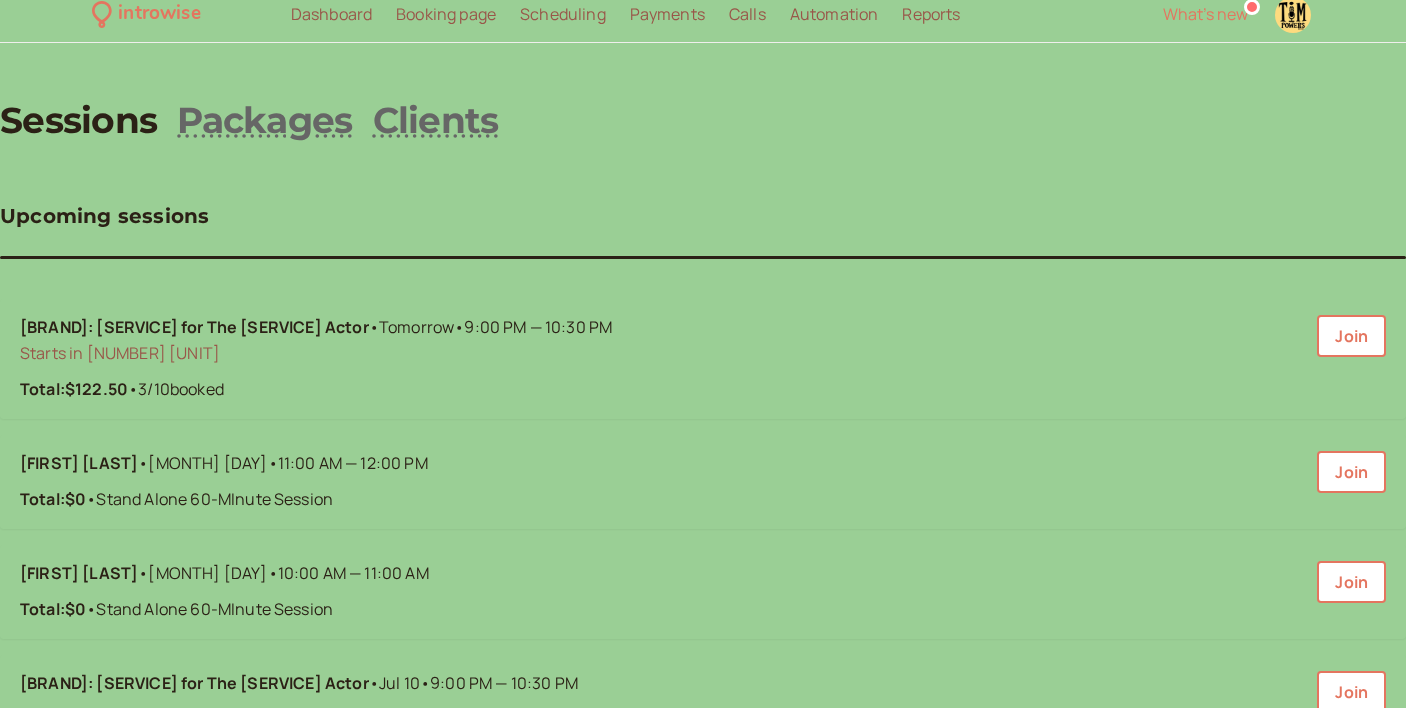 scroll, scrollTop: 20, scrollLeft: 0, axis: vertical 